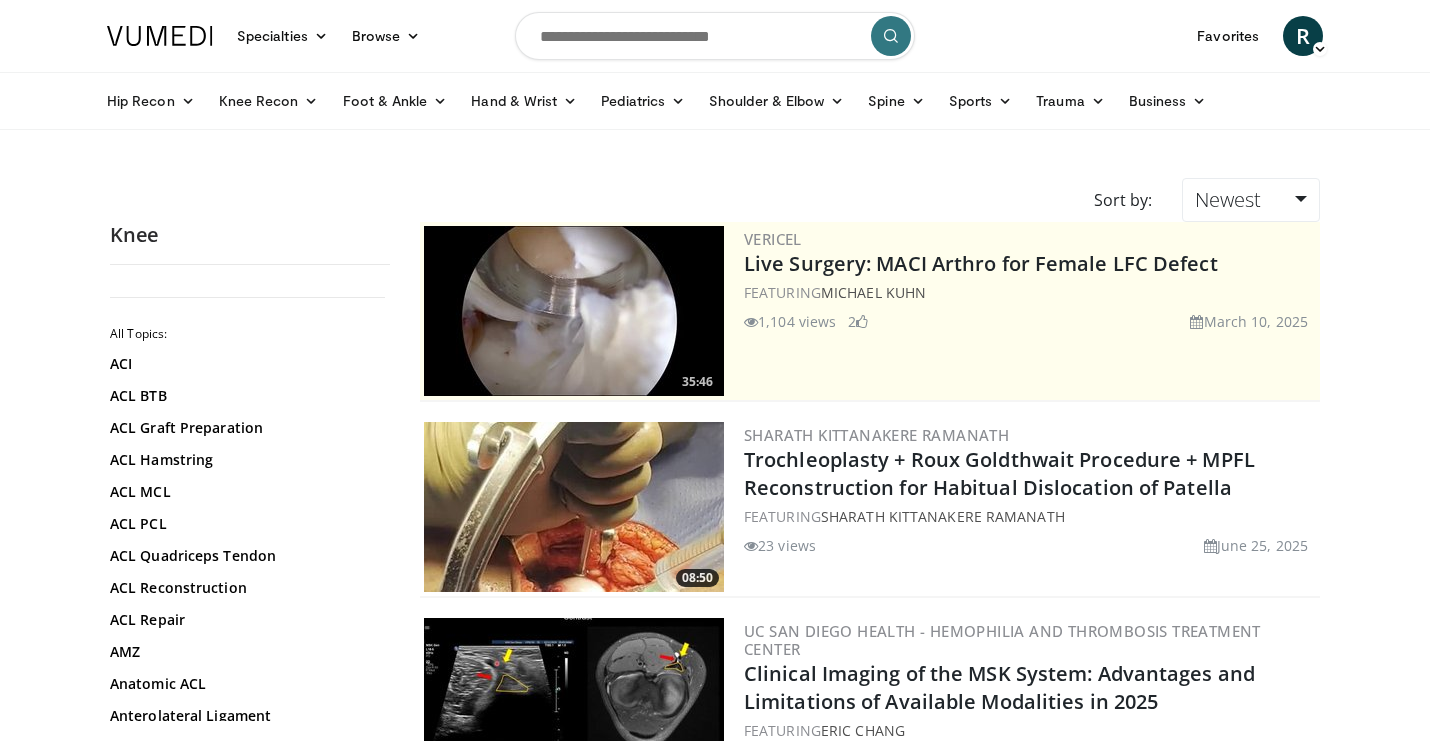 scroll, scrollTop: 0, scrollLeft: 0, axis: both 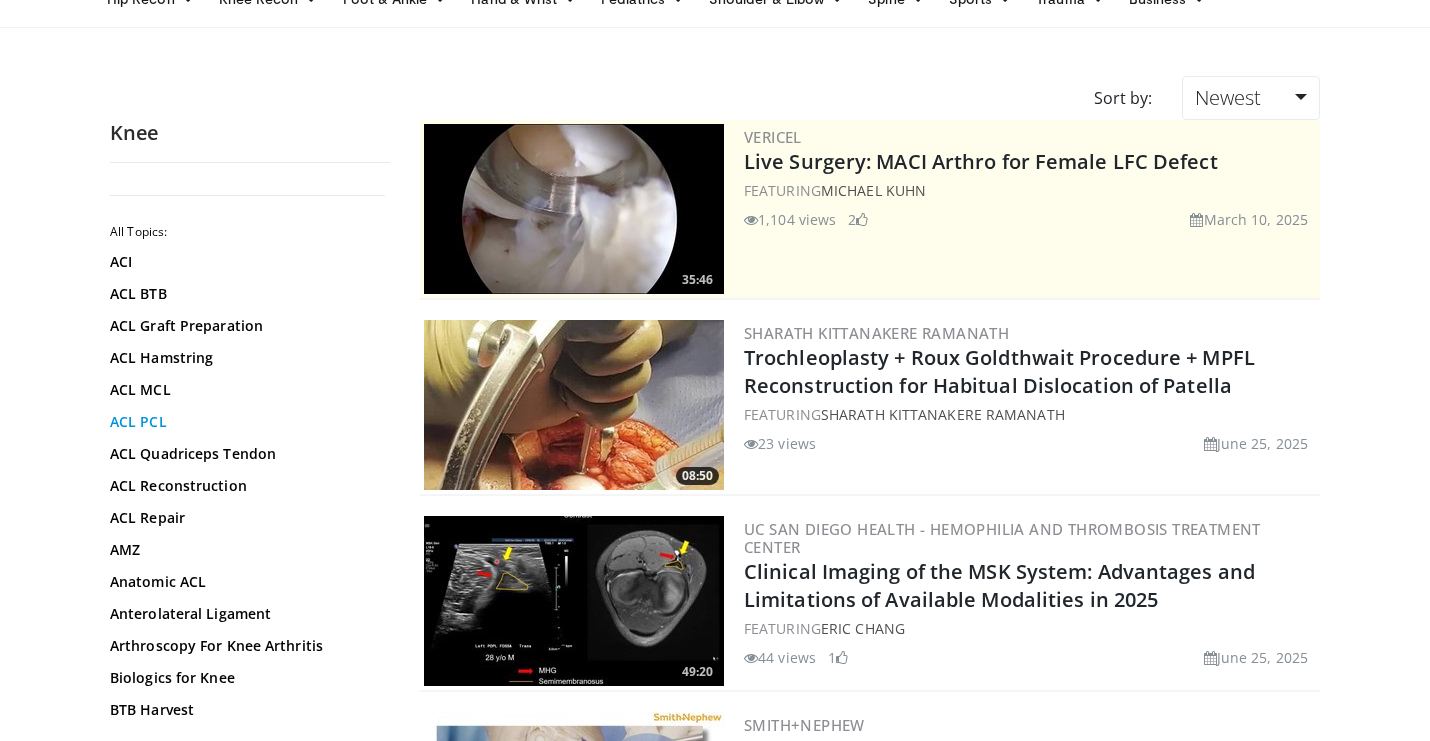 click on "ACL PCL" at bounding box center [245, 422] 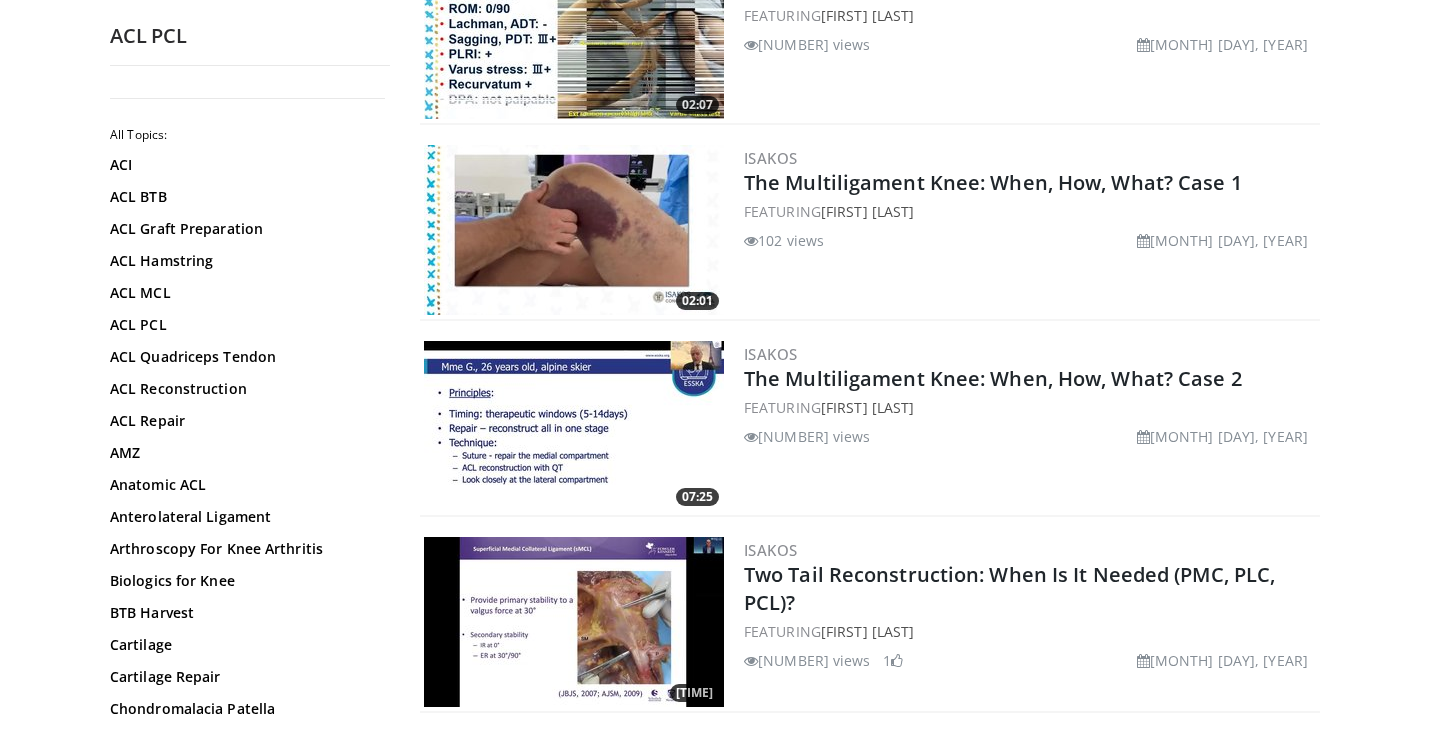 scroll, scrollTop: 866, scrollLeft: 0, axis: vertical 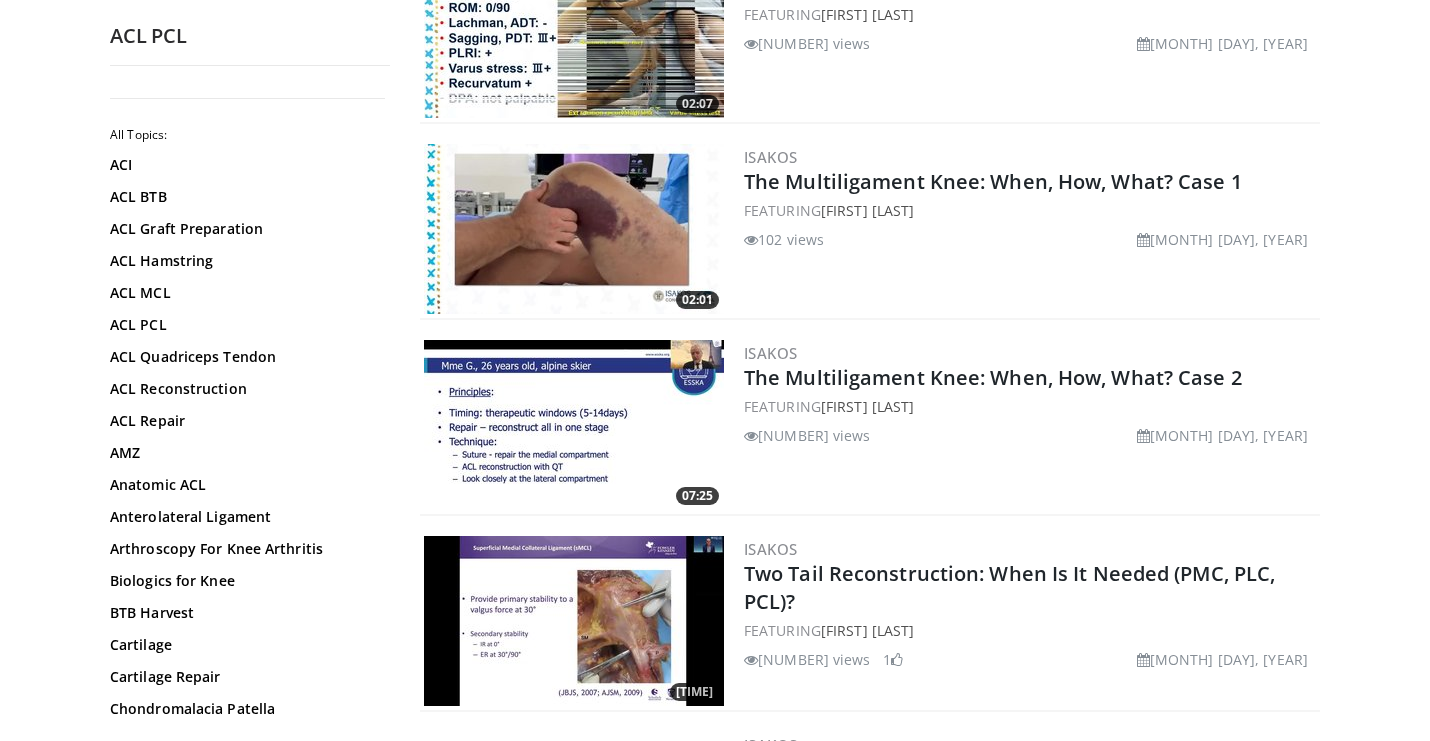 click at bounding box center (574, 621) 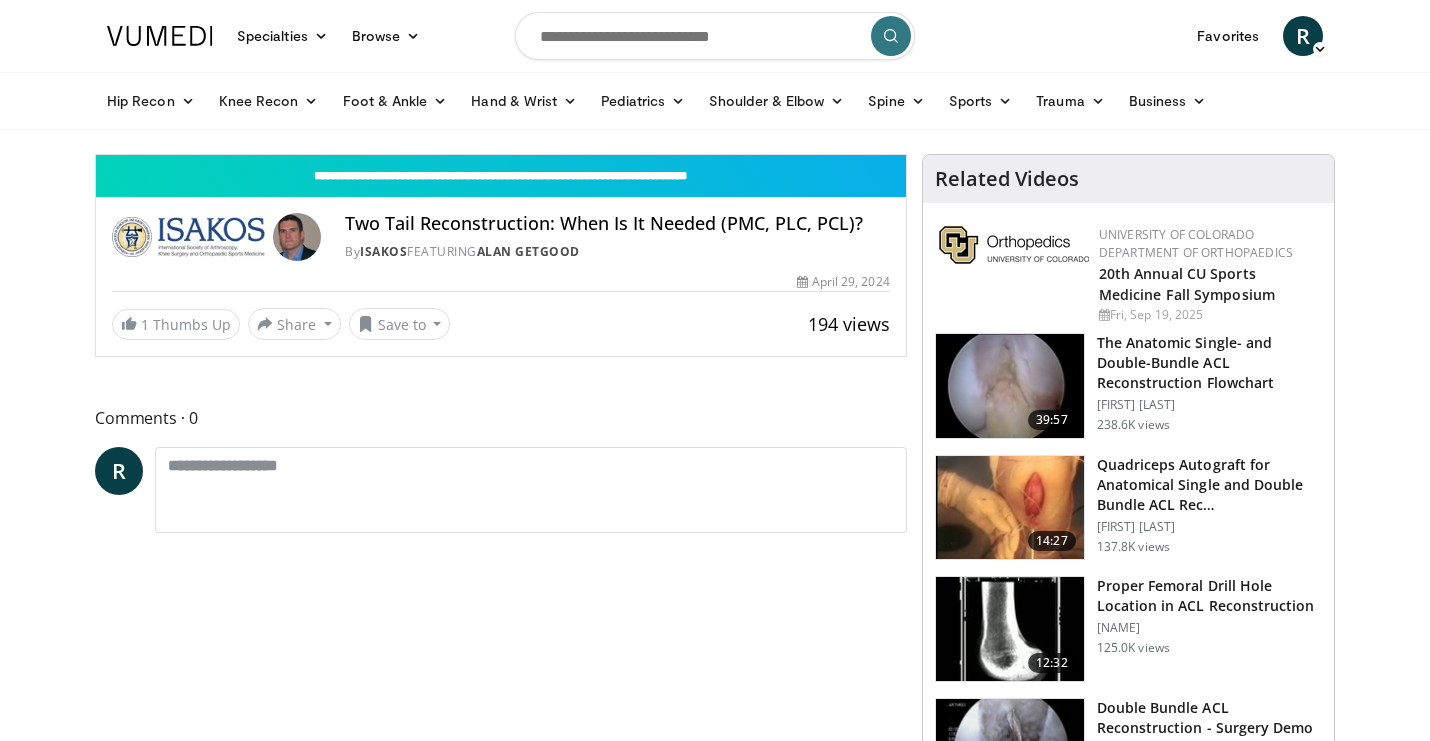 scroll, scrollTop: 0, scrollLeft: 0, axis: both 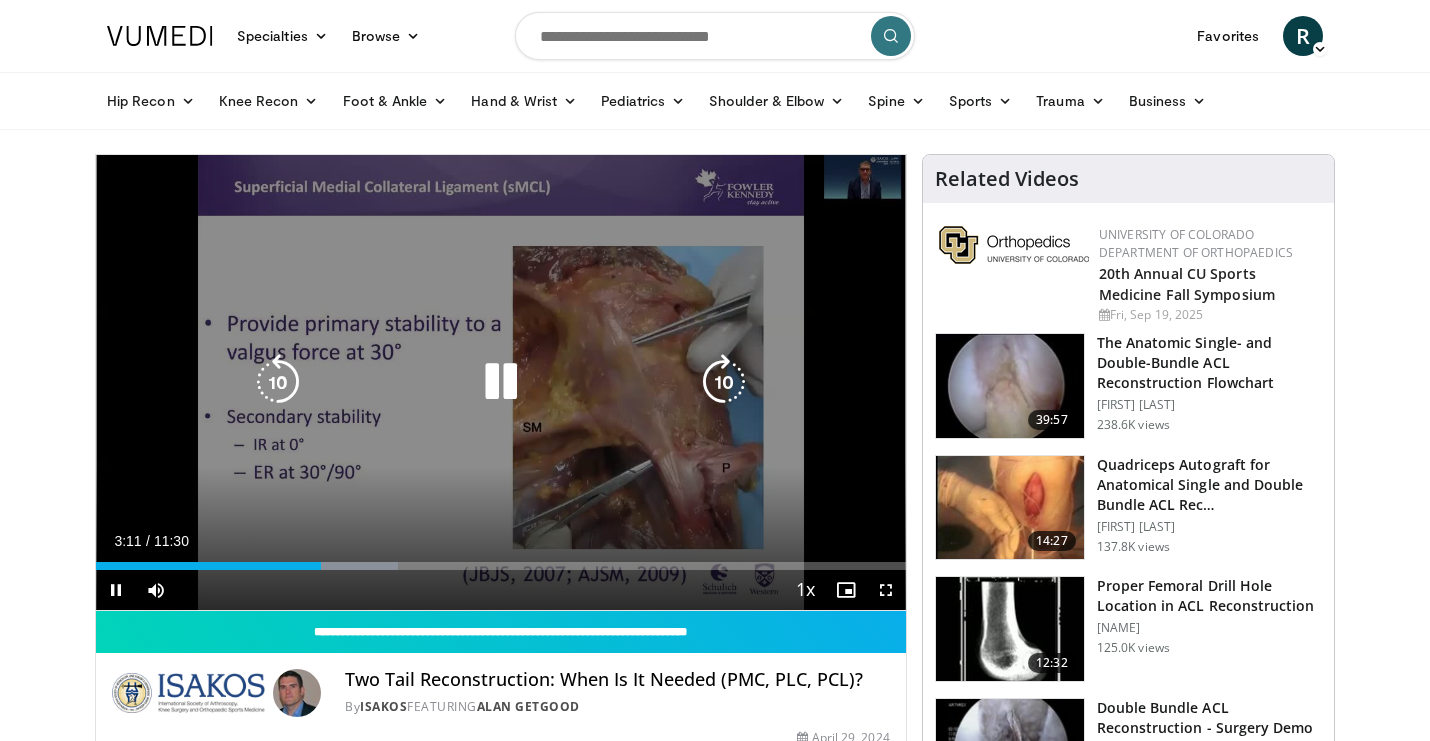 click at bounding box center (501, 382) 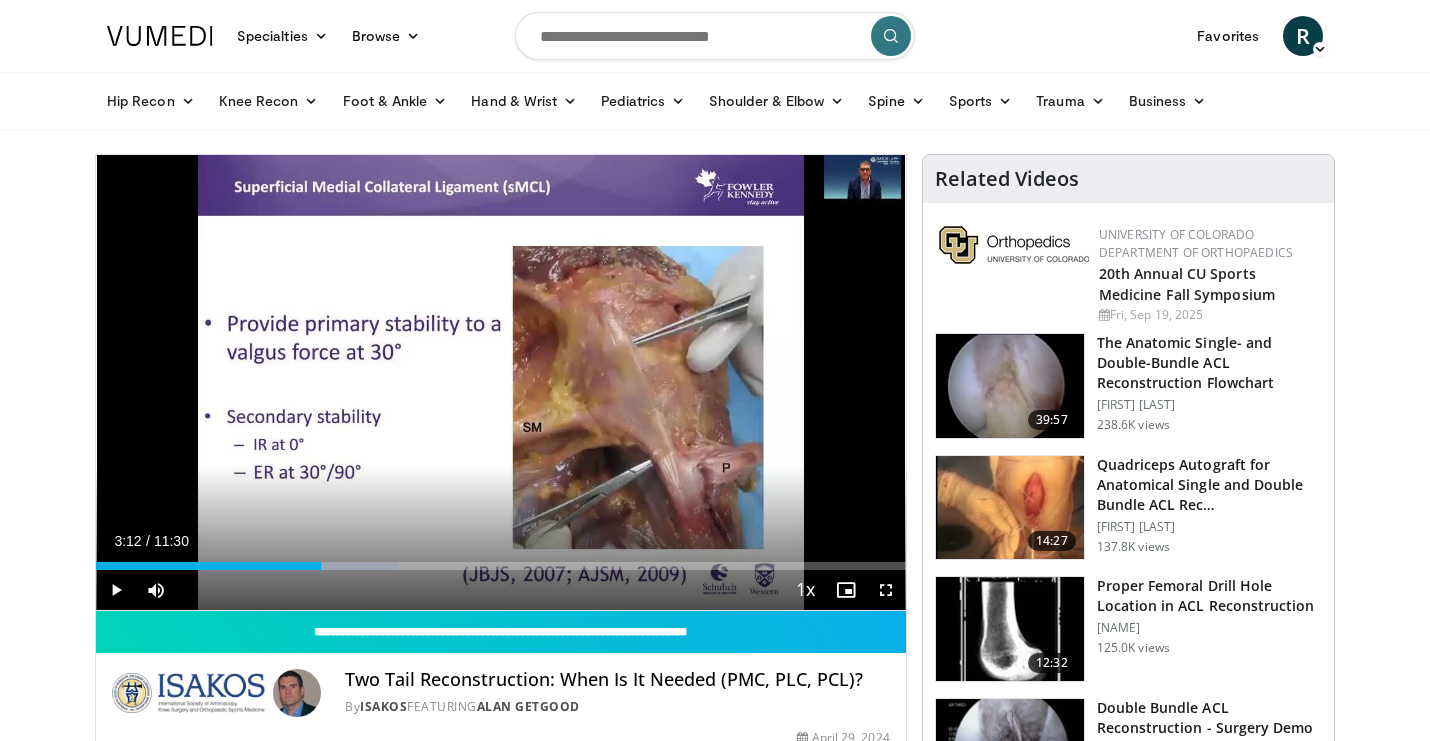 click on "Two Tail Reconstruction: When Is It Needed (PMC, PLC, PCL)?
By
ISAKOS
FEATURING
[PERSON]
By
ISAKOS
FEATURING
[PERSON]
194 views
April 29, 2024
1
Thumbs Up
×" at bounding box center (501, 703) 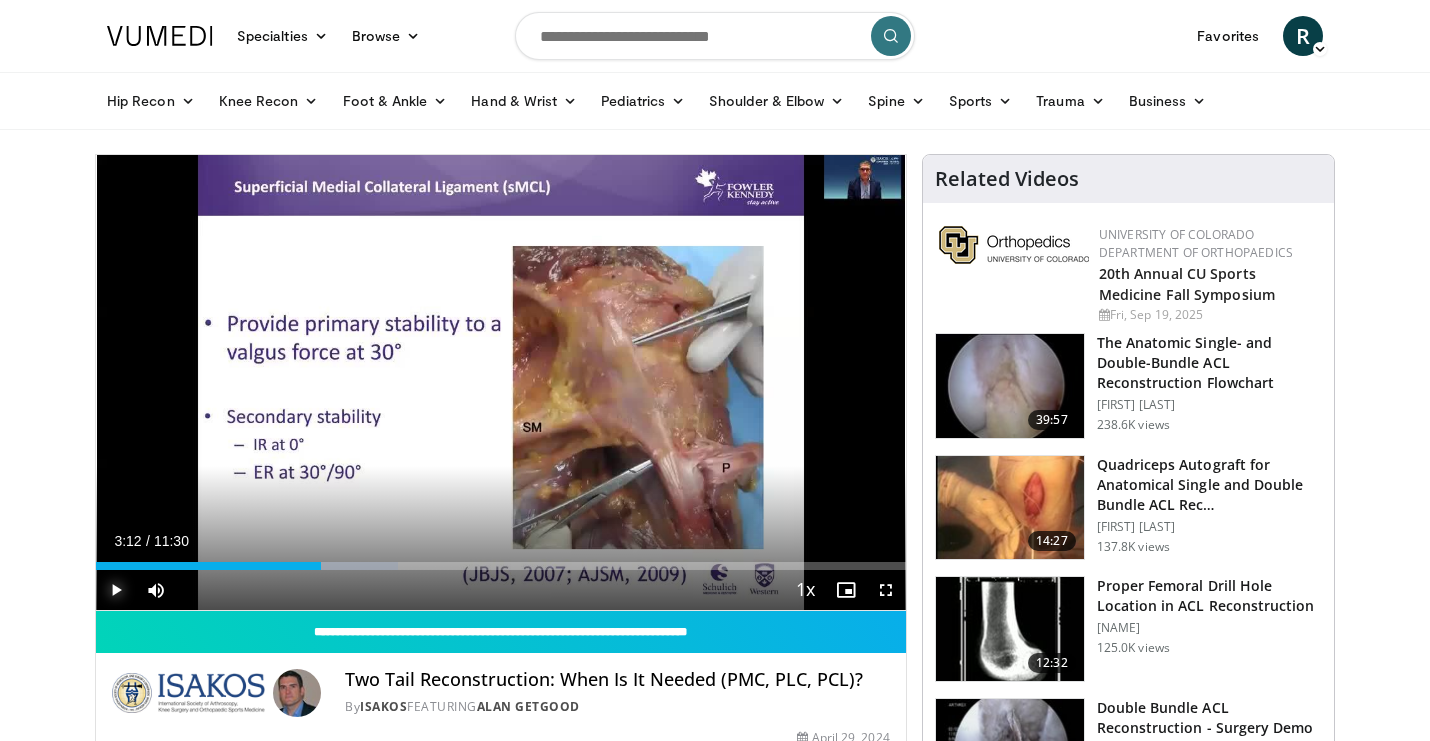 click at bounding box center [116, 590] 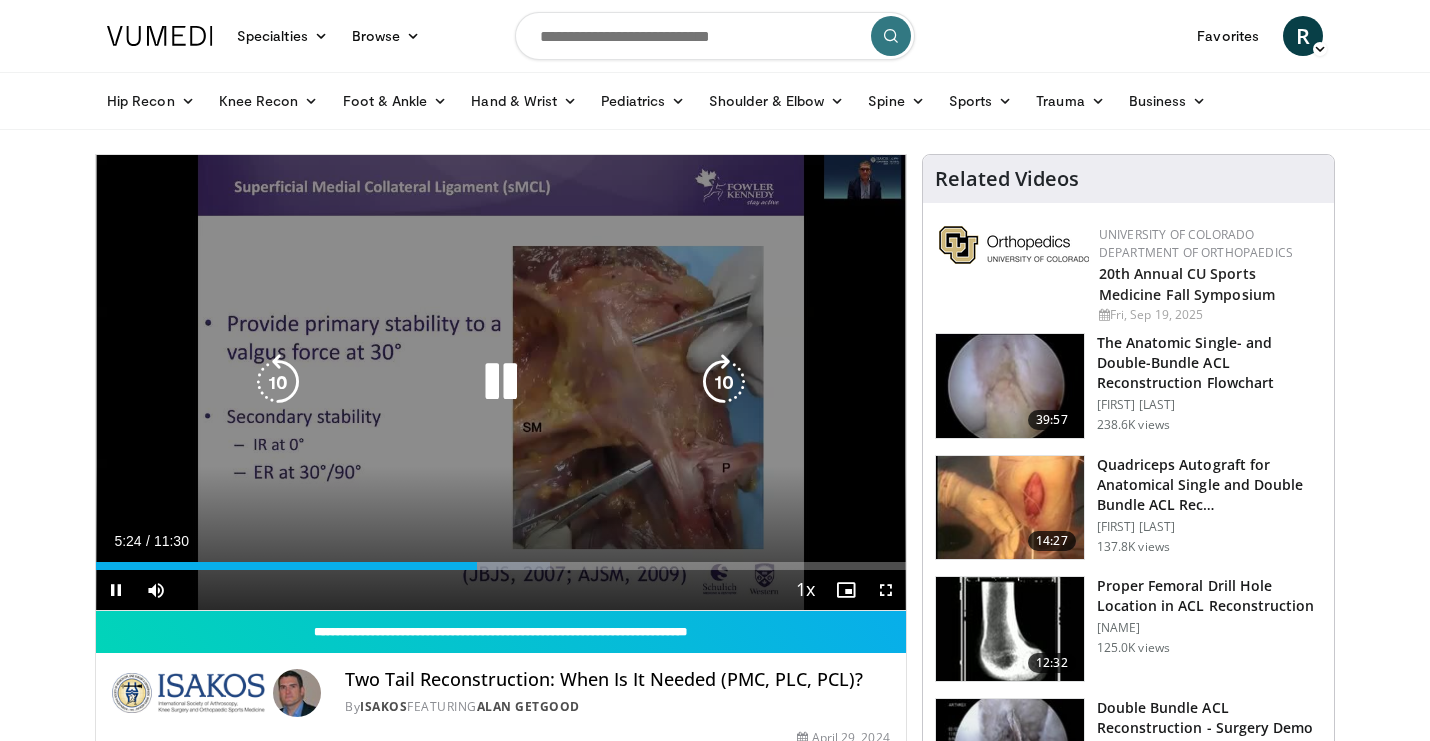 click at bounding box center (501, 382) 